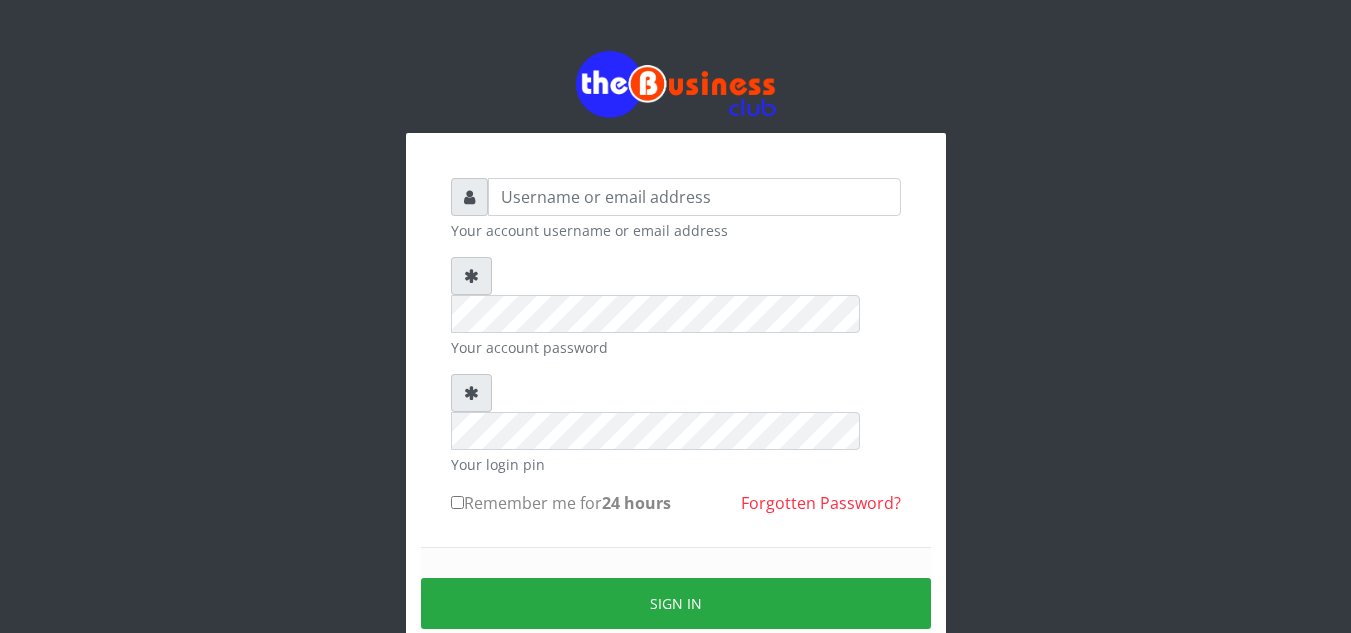 scroll, scrollTop: 0, scrollLeft: 0, axis: both 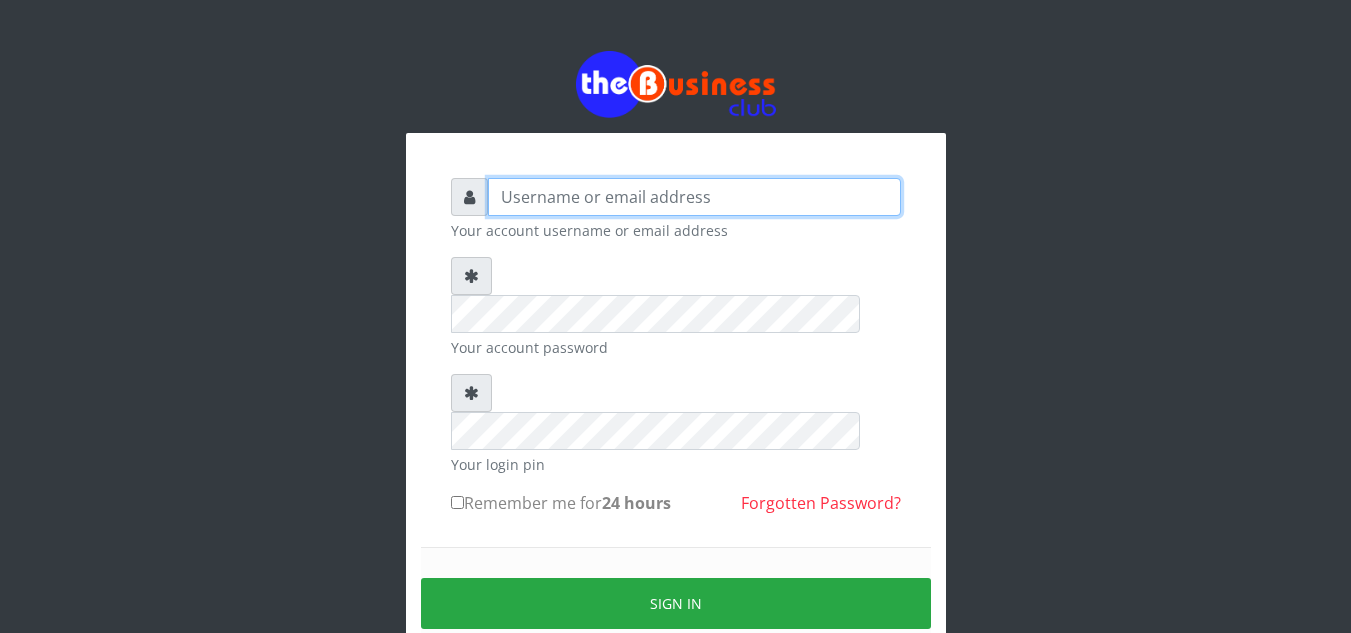type on "[FIRST]" 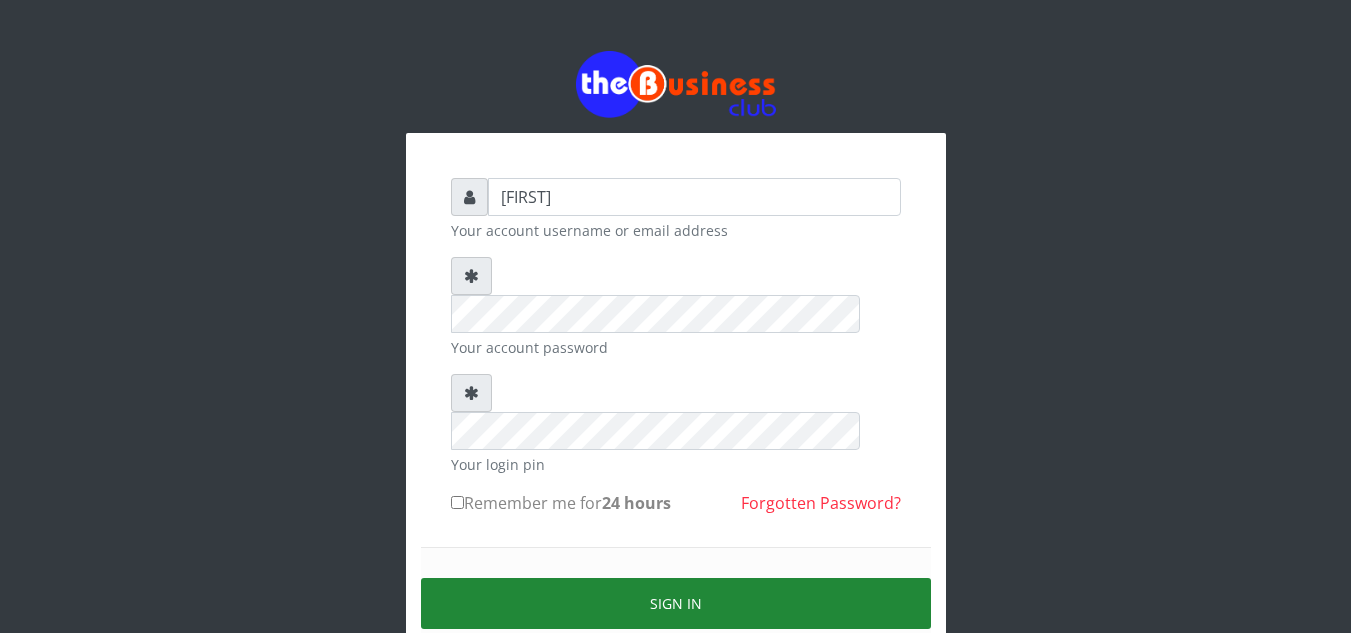 click on "Sign in" at bounding box center (676, 603) 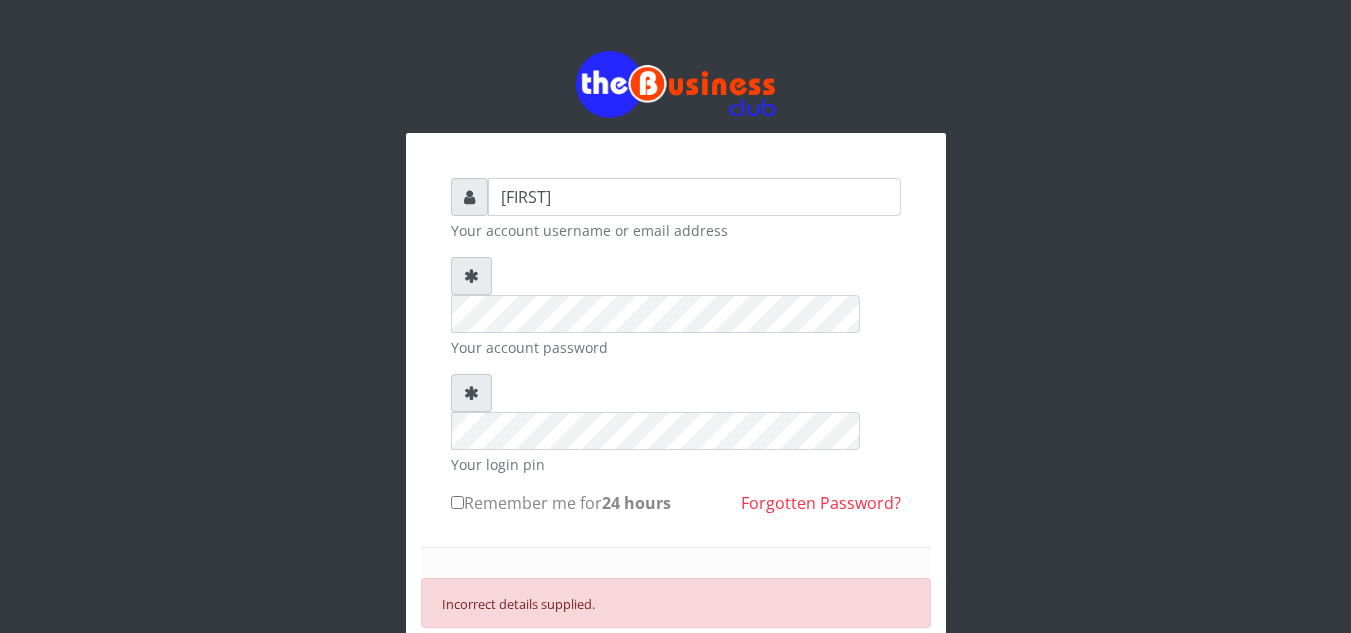 click on "Incorrect details supplied." at bounding box center [676, 603] 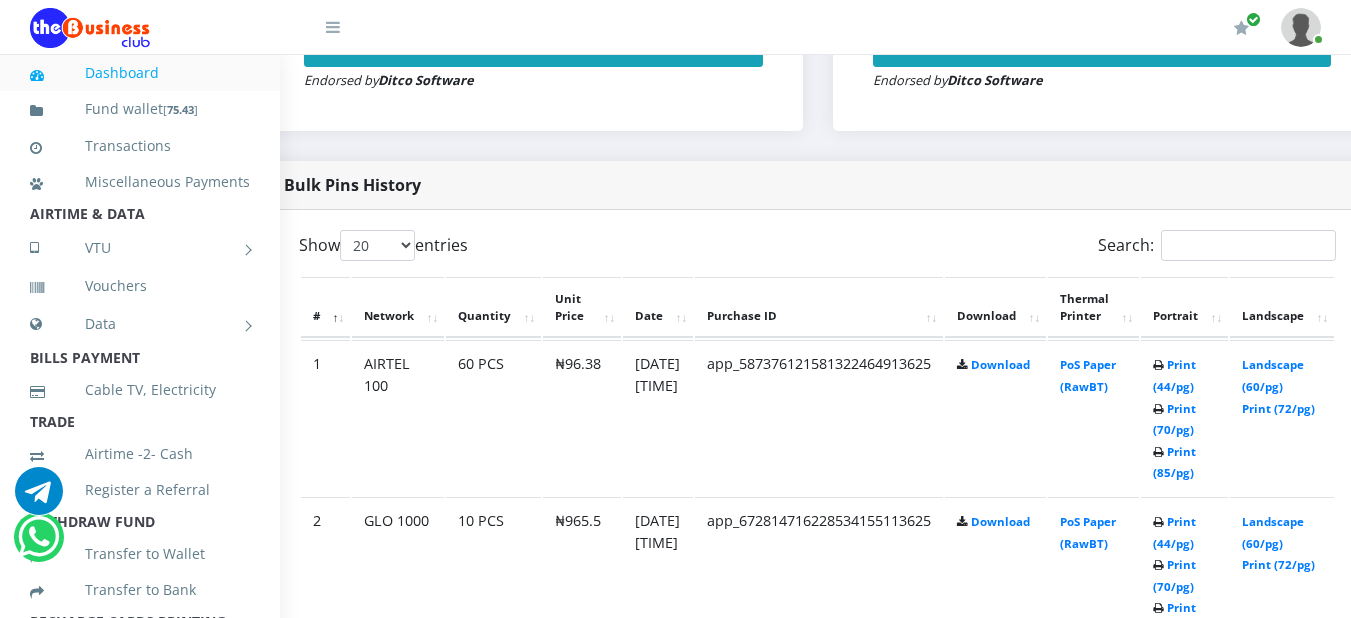 scroll, scrollTop: 930, scrollLeft: 46, axis: both 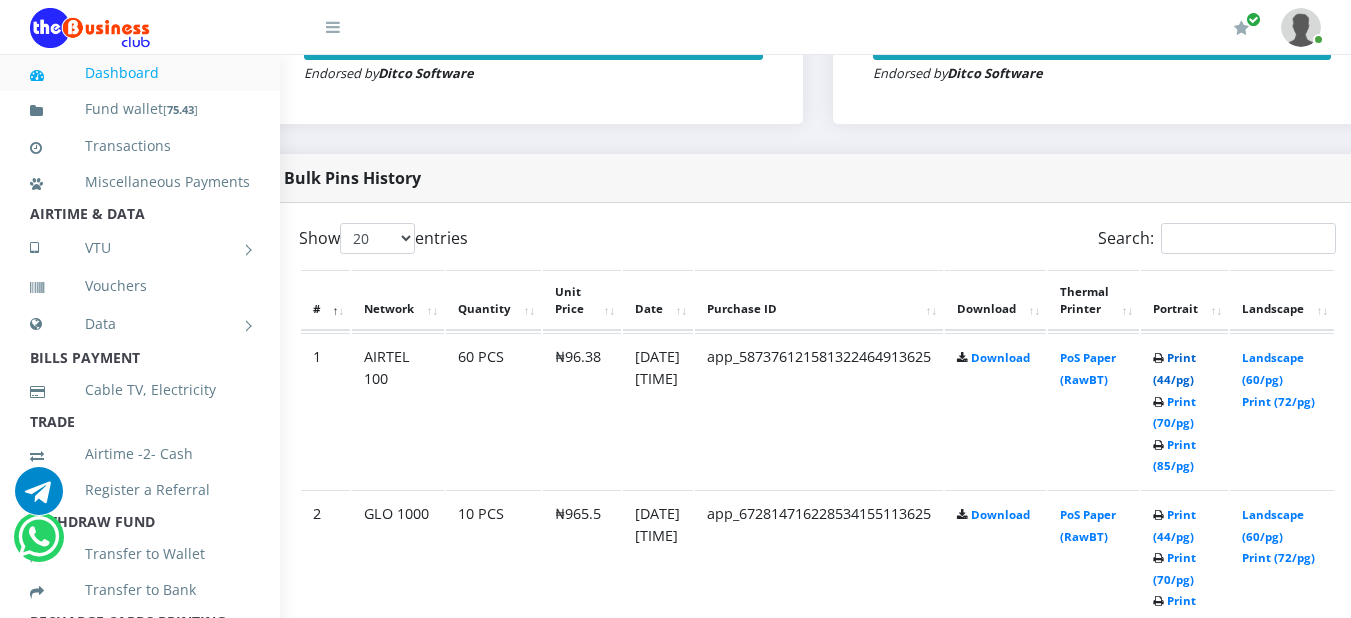 click on "Print (44/pg)" at bounding box center (1174, 368) 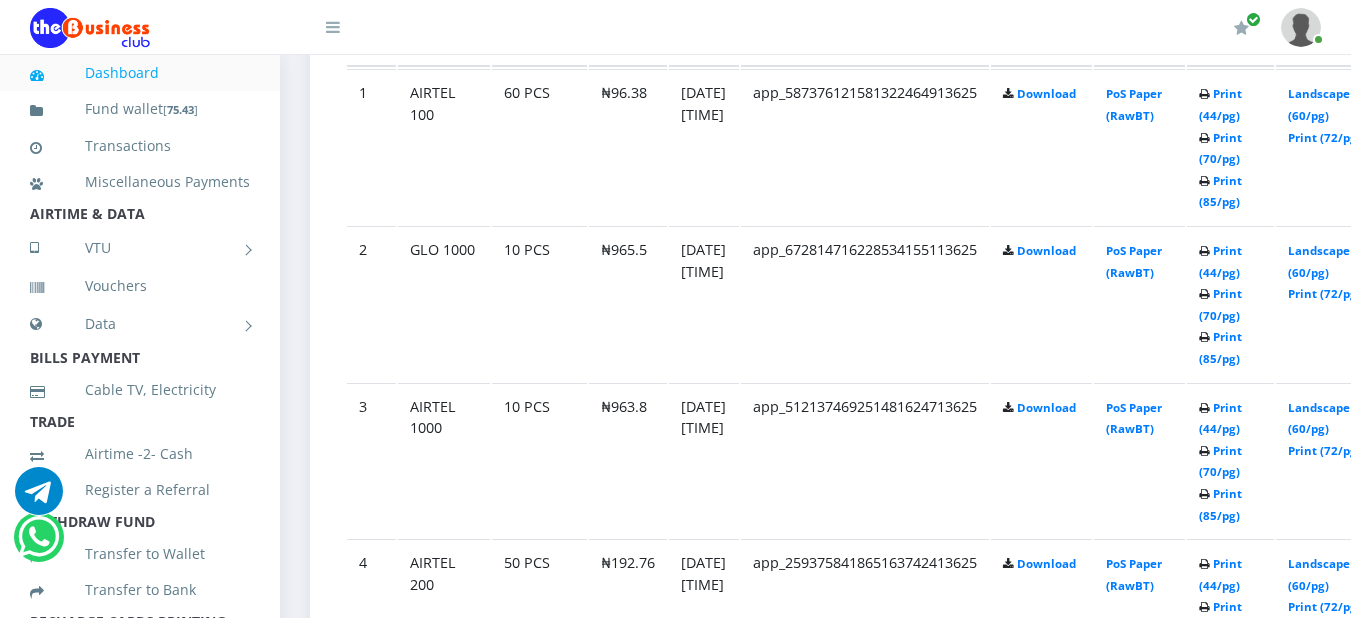 scroll, scrollTop: 0, scrollLeft: 0, axis: both 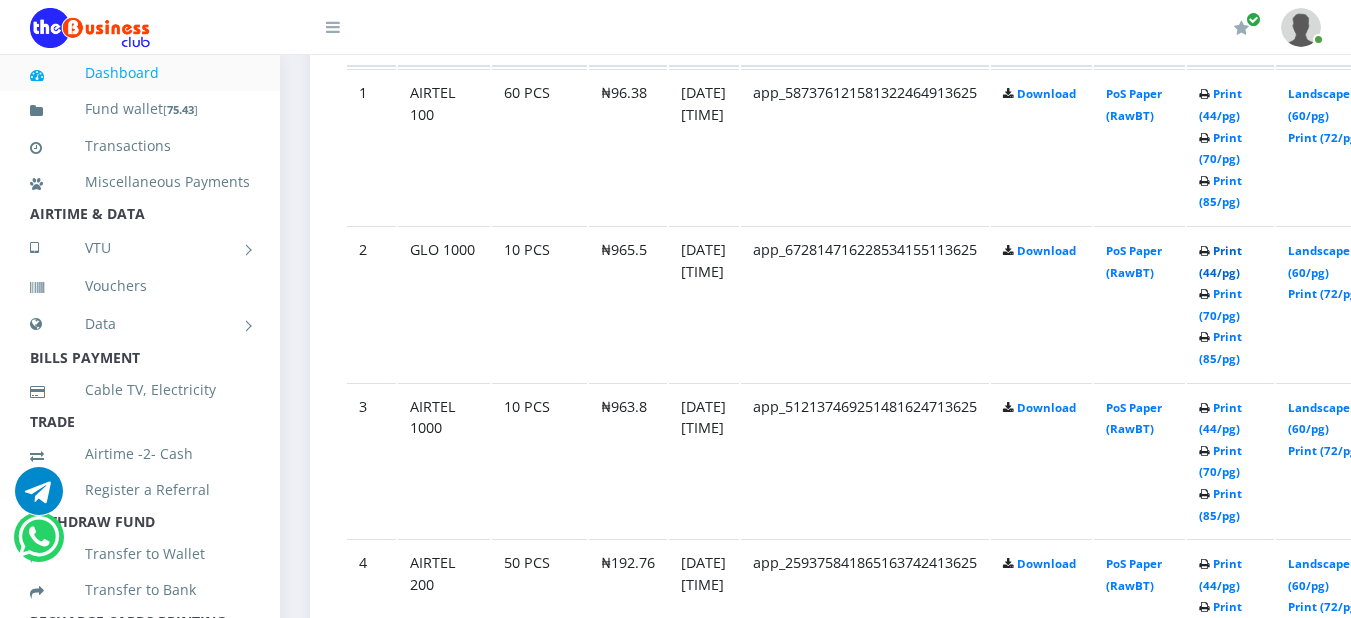 click on "Print (44/pg)" at bounding box center [1220, 261] 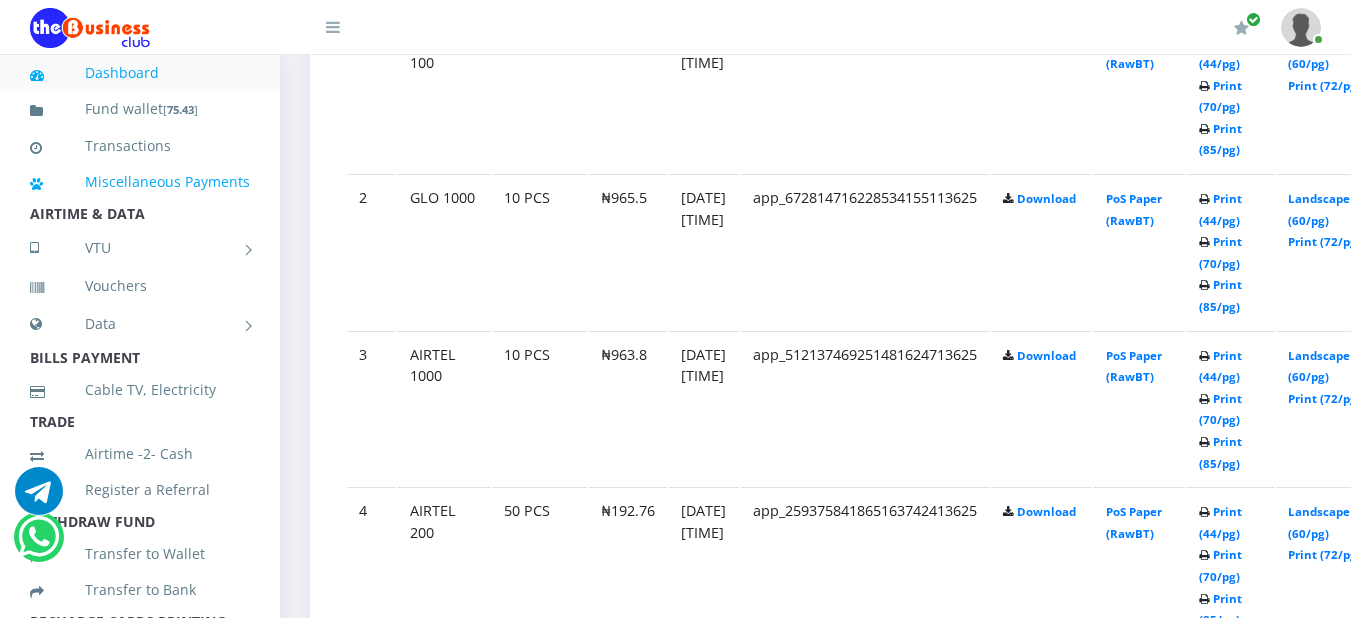 scroll, scrollTop: 1248, scrollLeft: 0, axis: vertical 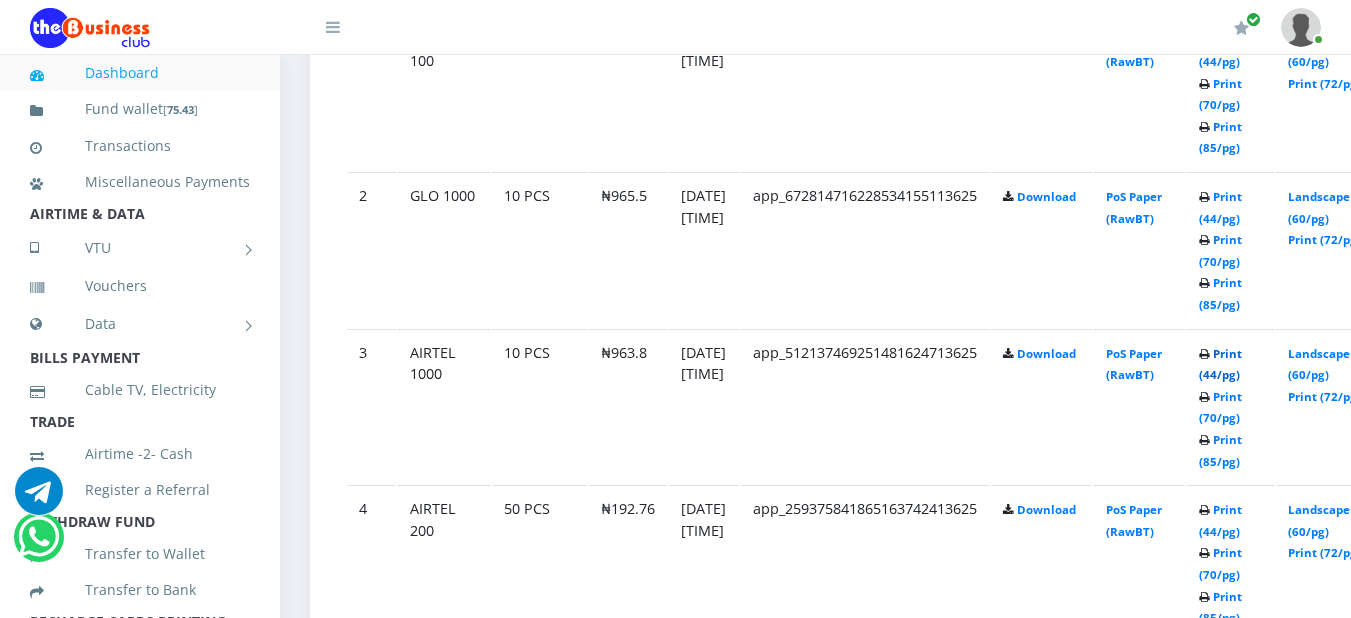 click on "Print (44/pg)" at bounding box center (1220, 364) 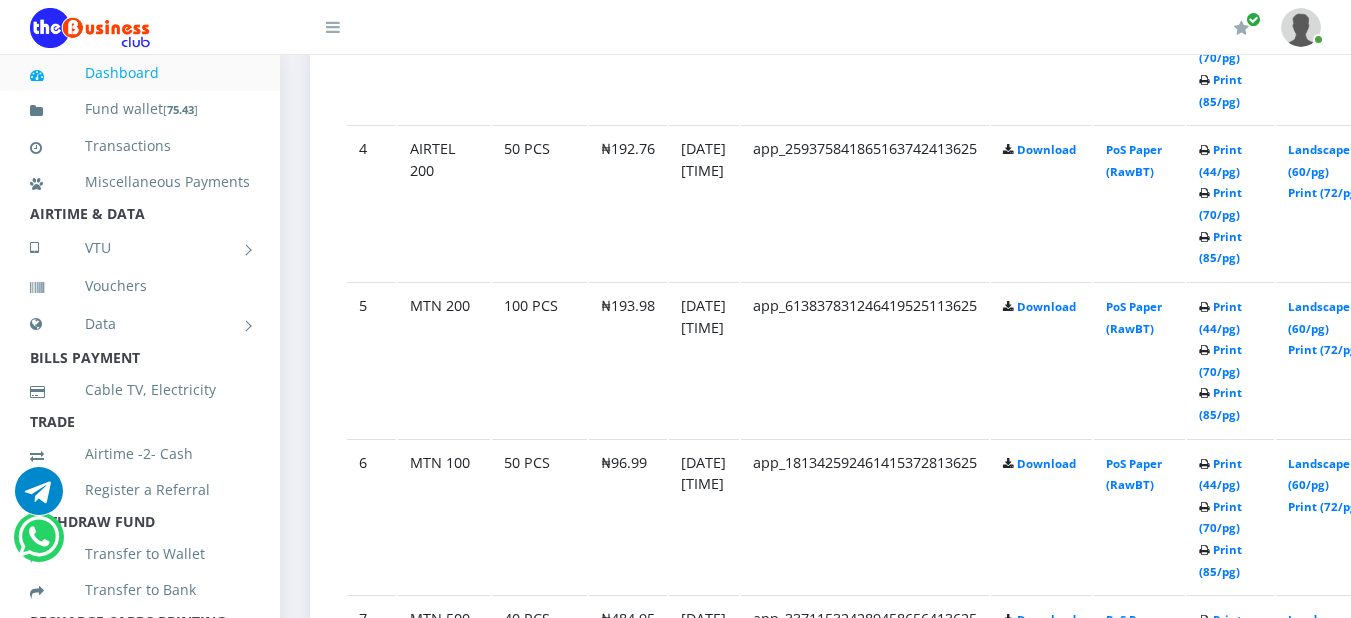 scroll, scrollTop: 1648, scrollLeft: 0, axis: vertical 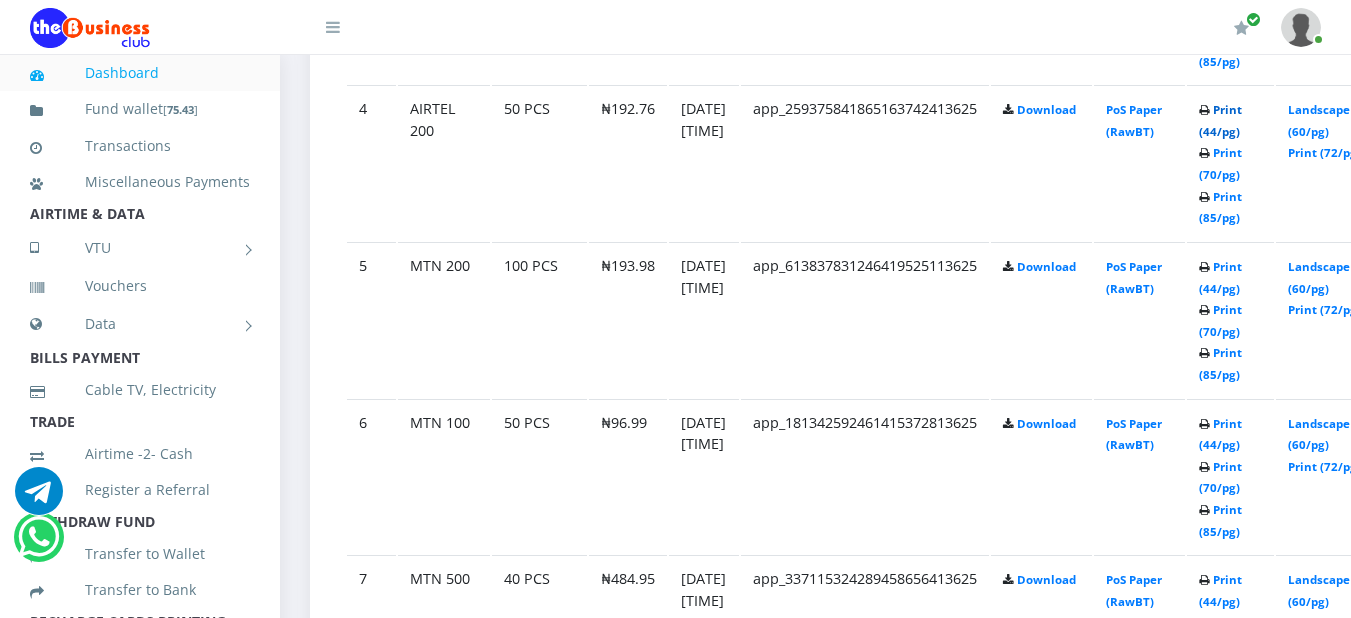 click on "Print (44/pg)" at bounding box center [1220, 120] 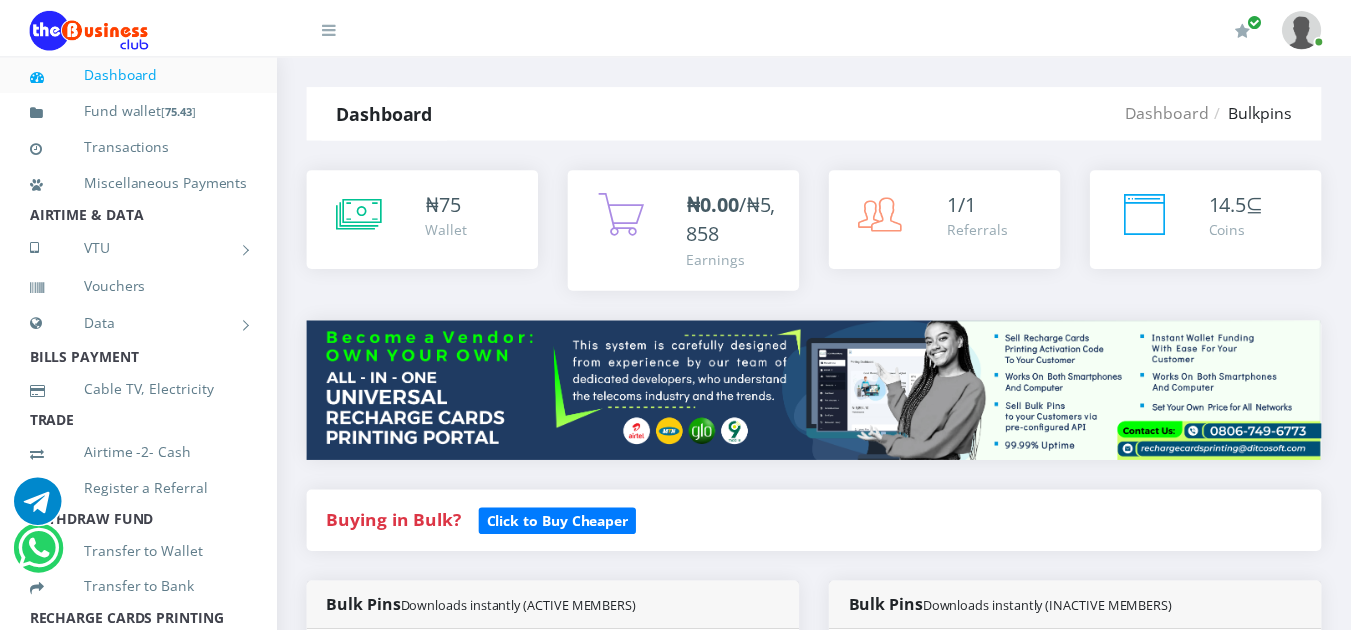 scroll, scrollTop: 1648, scrollLeft: 0, axis: vertical 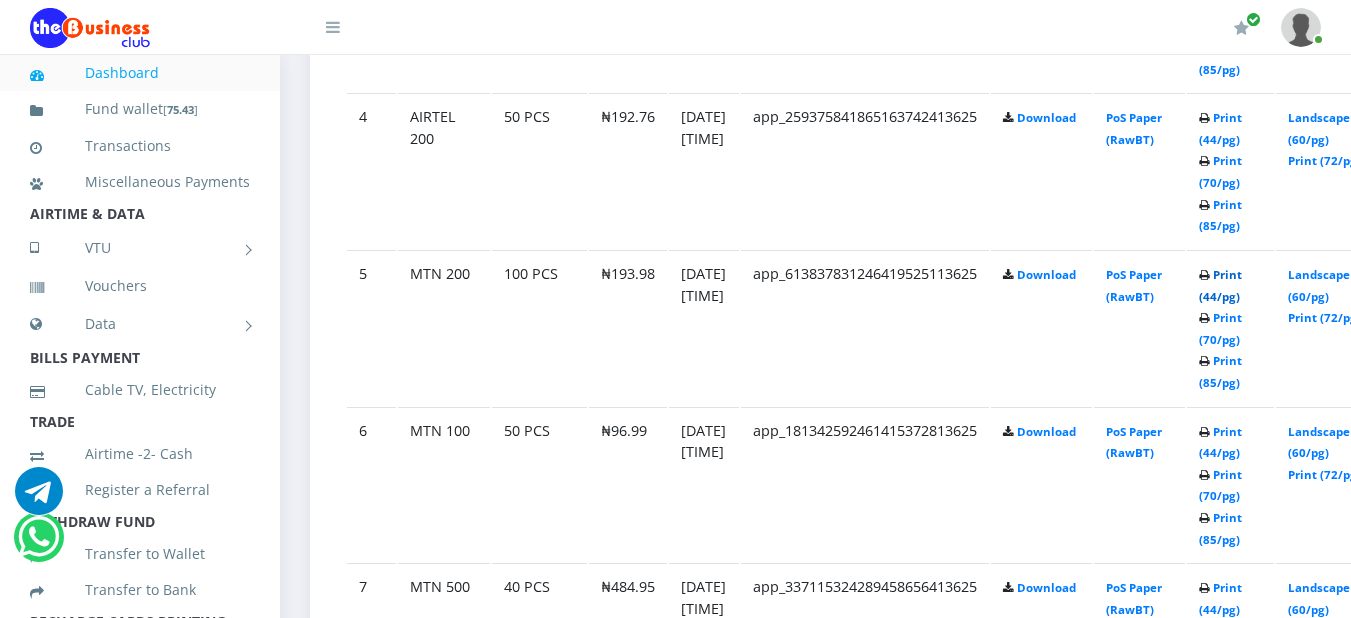 click on "Print (44/pg)" at bounding box center (1220, 285) 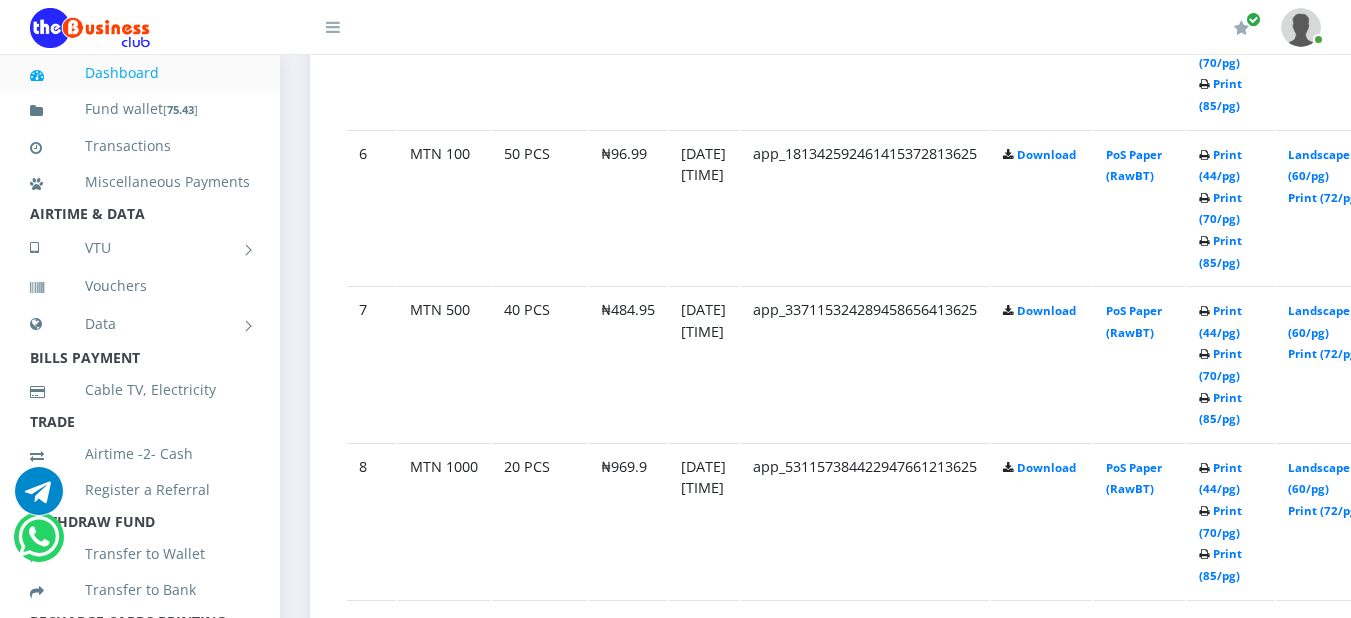 scroll, scrollTop: 1920, scrollLeft: 0, axis: vertical 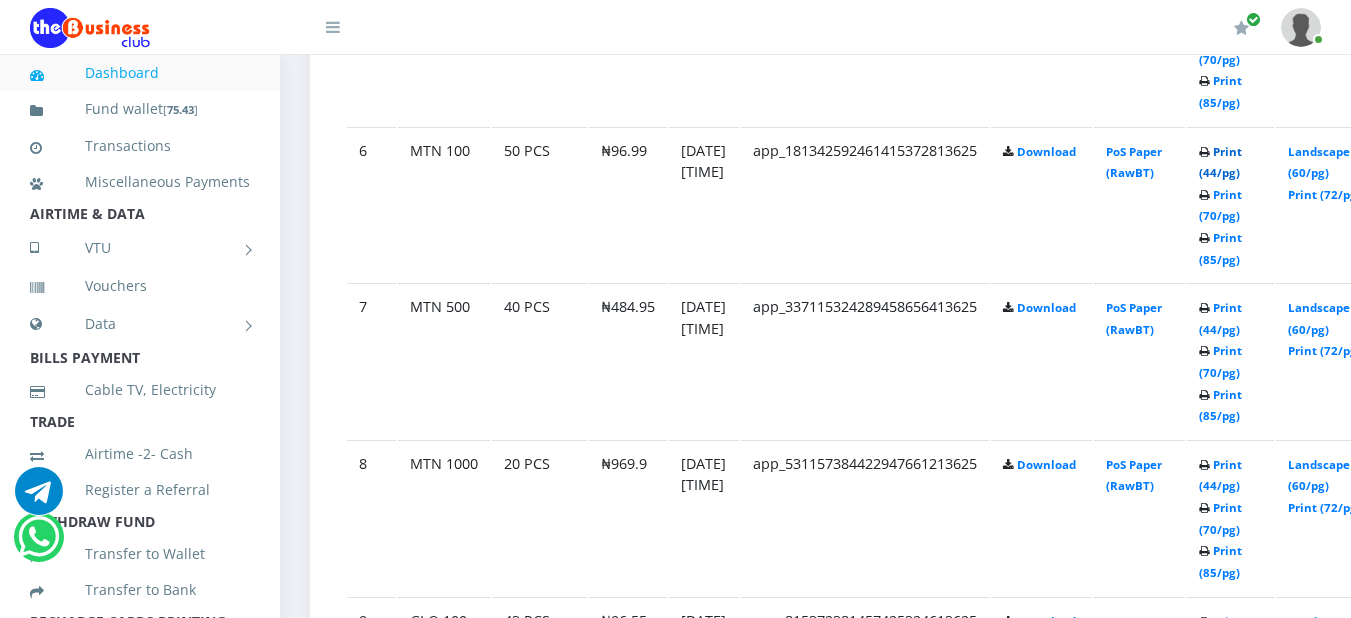 click on "Print (44/pg)" at bounding box center (1220, 162) 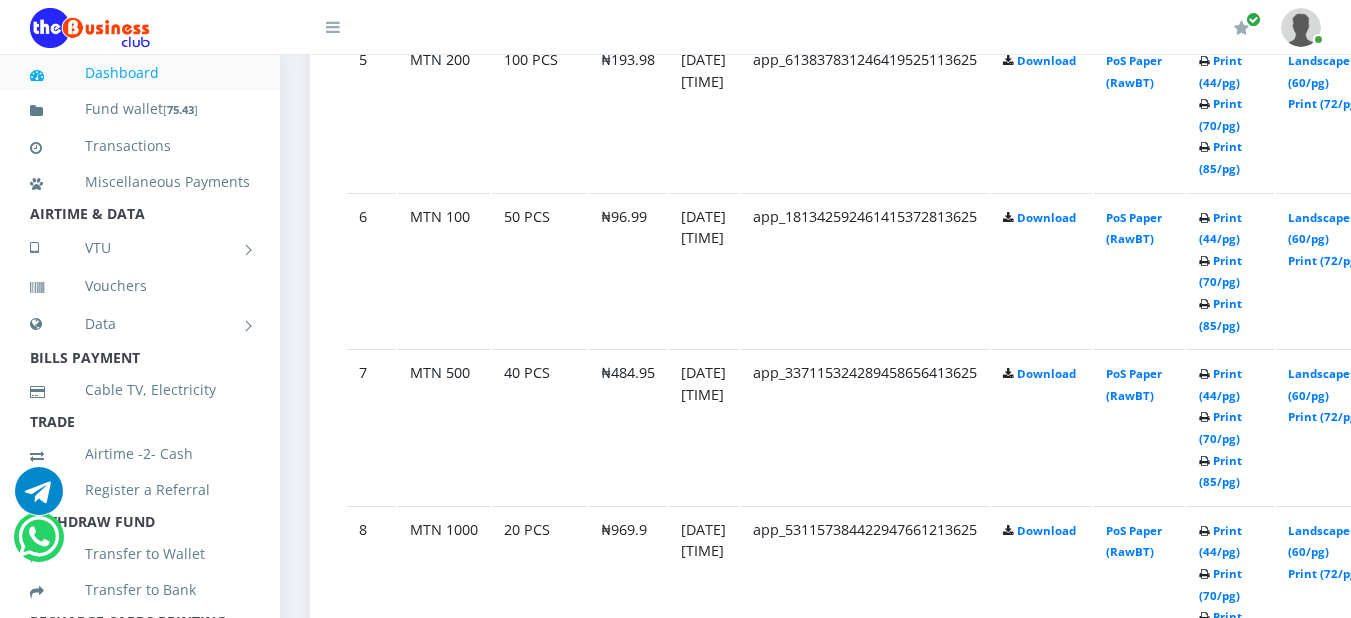 scroll, scrollTop: 1920, scrollLeft: 0, axis: vertical 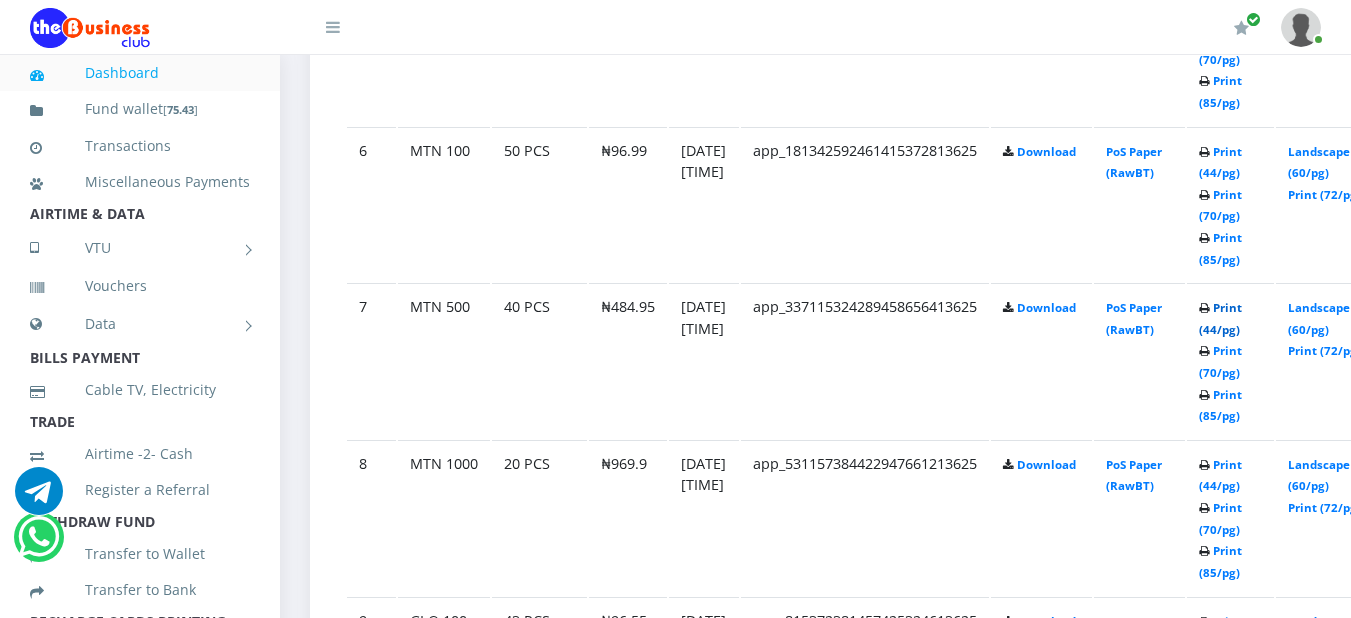 click on "Print (44/pg)" at bounding box center (1220, 318) 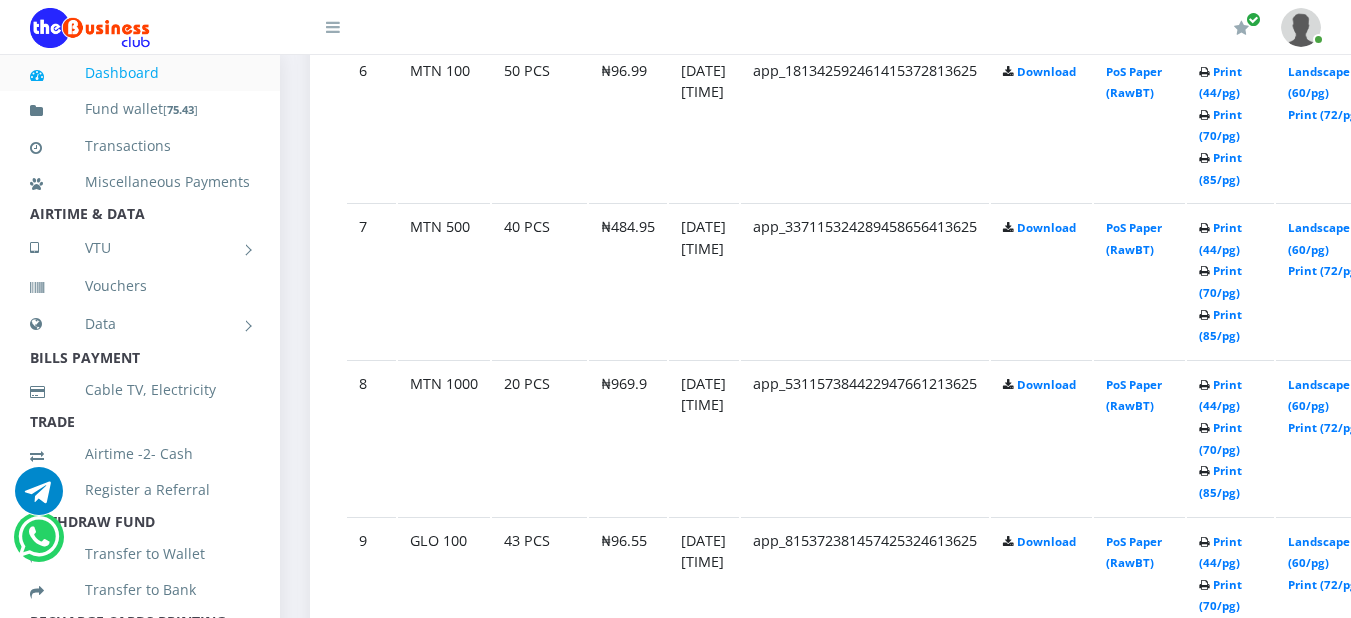 scroll, scrollTop: 2040, scrollLeft: 0, axis: vertical 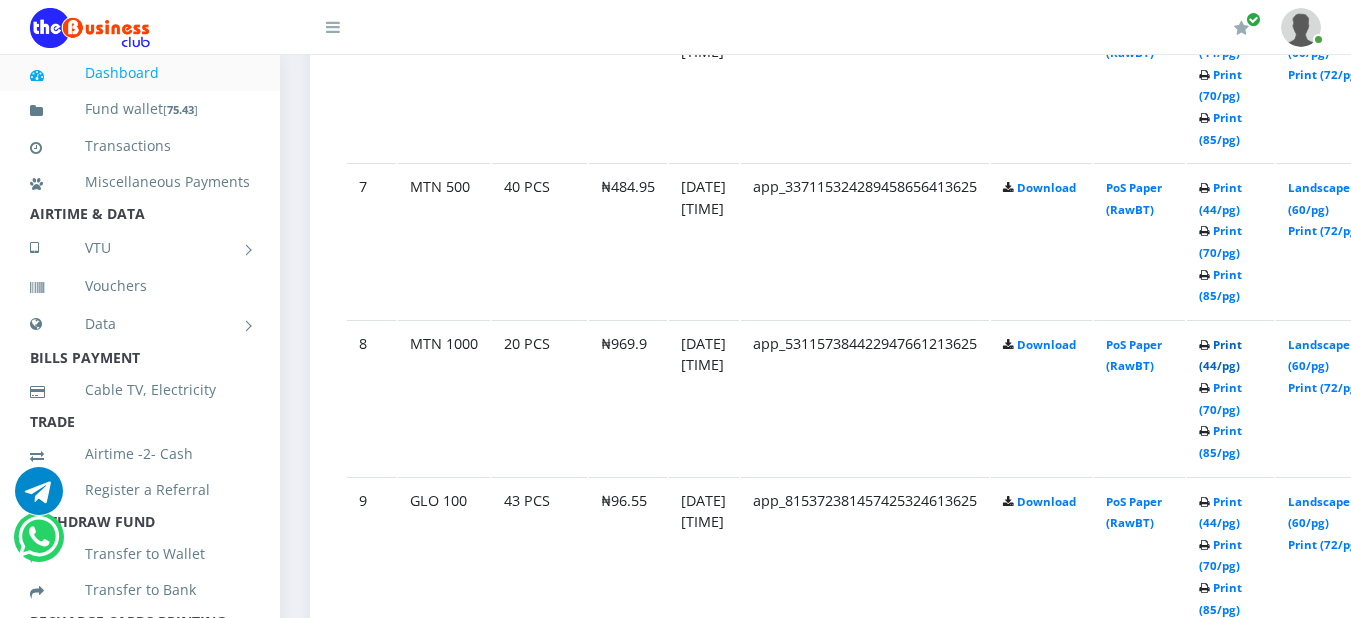click on "Print (44/pg)" at bounding box center (1220, 355) 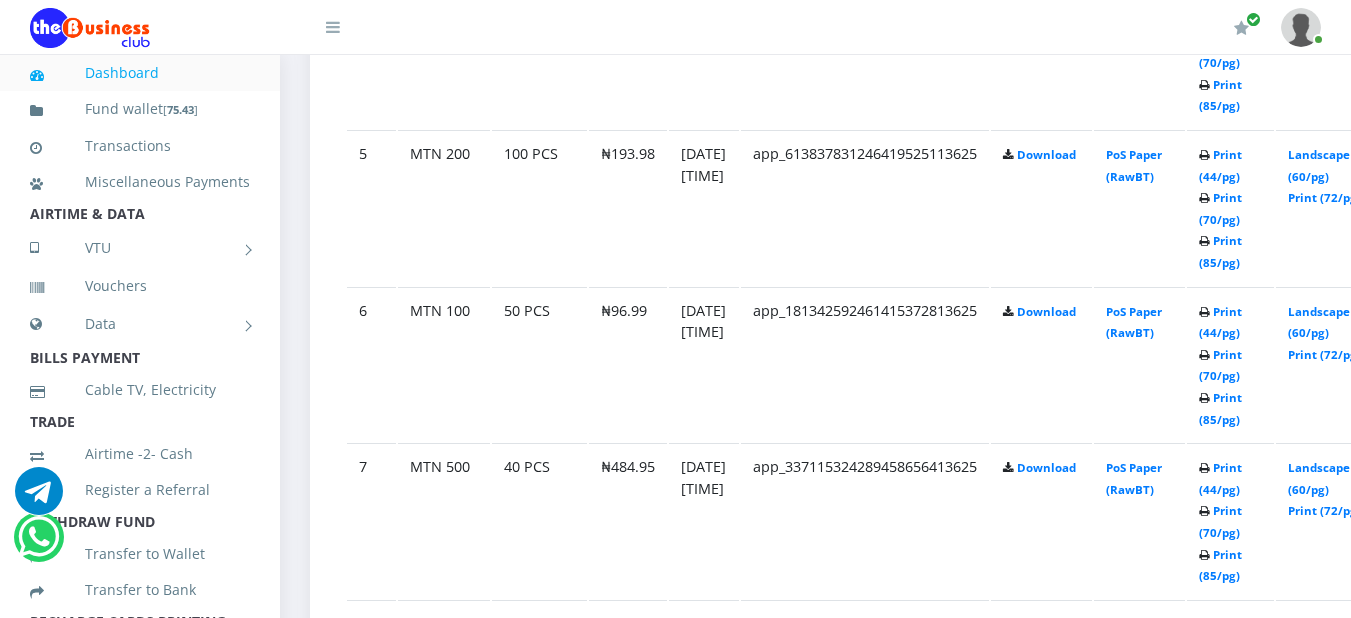 scroll, scrollTop: 1720, scrollLeft: 0, axis: vertical 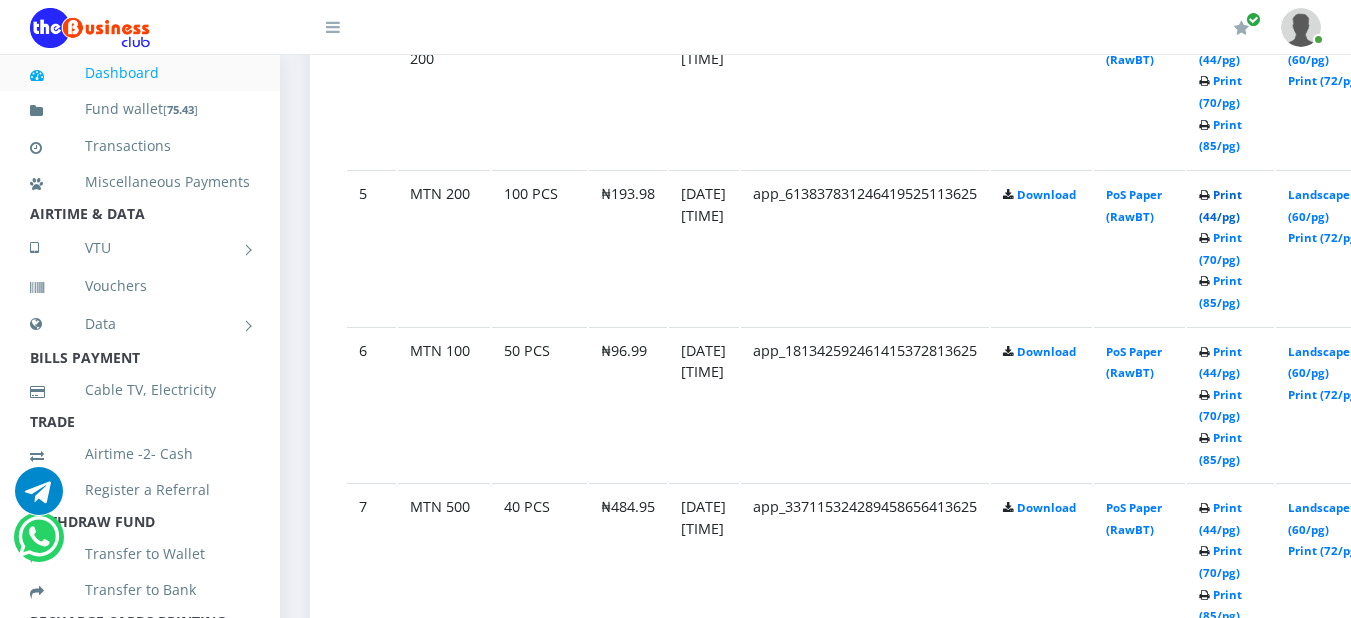click on "Print (44/pg)" at bounding box center (1220, 205) 